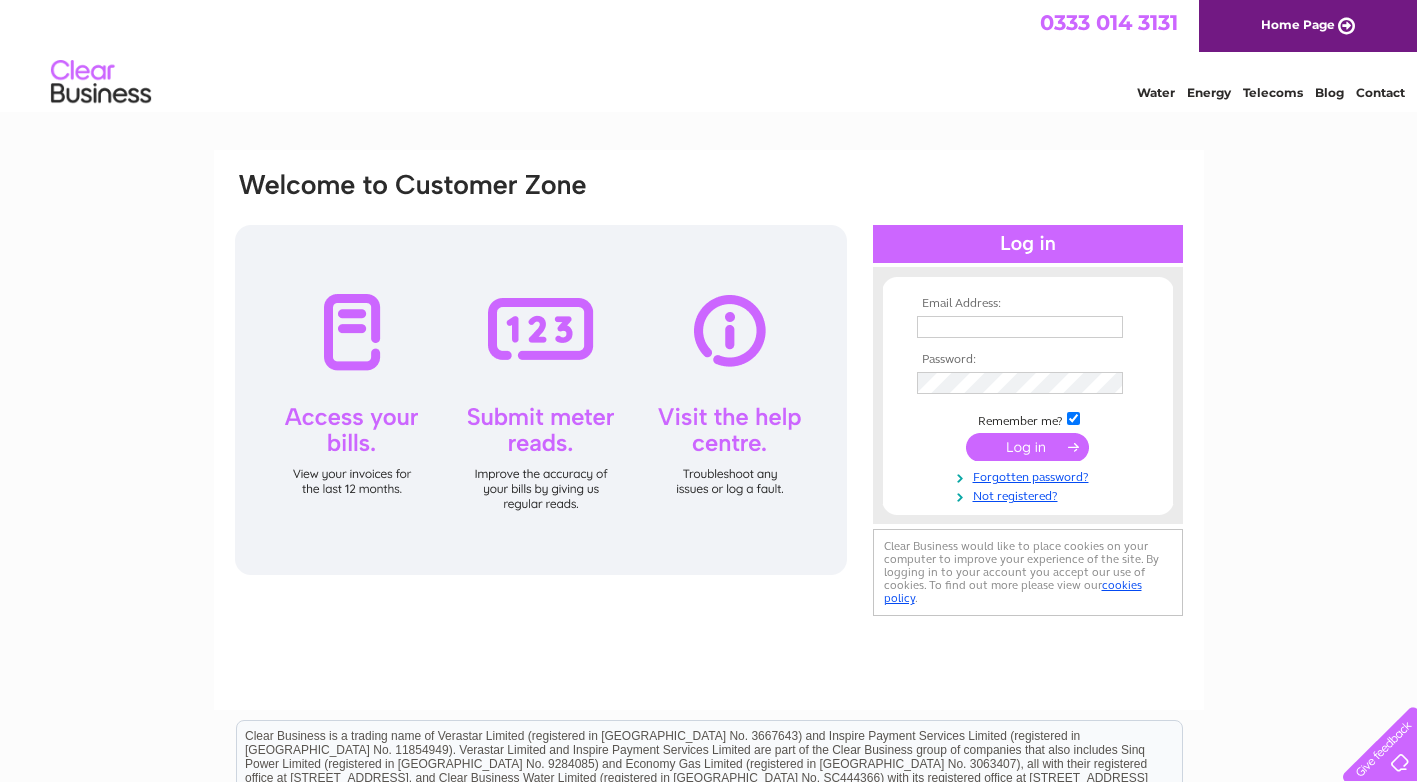 scroll, scrollTop: 0, scrollLeft: 0, axis: both 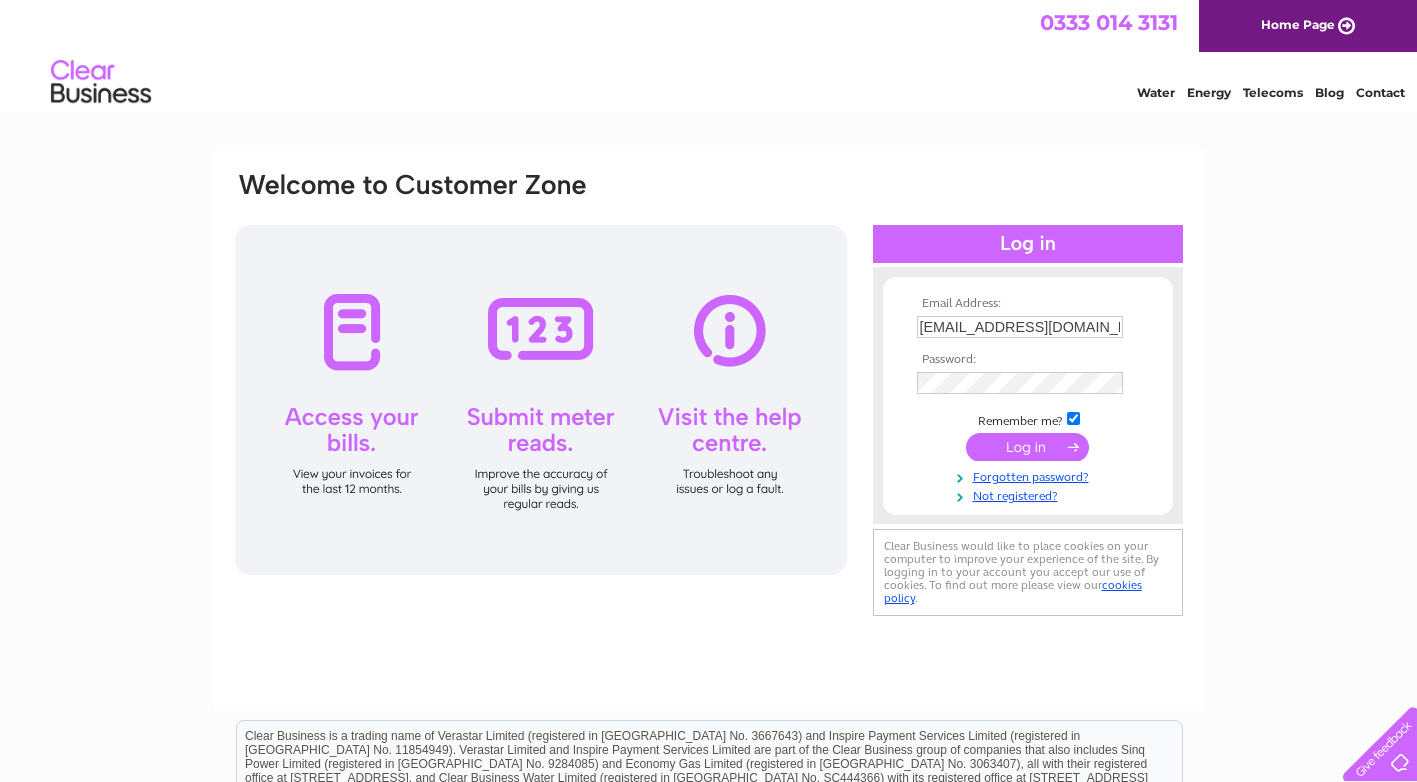 click at bounding box center (1027, 447) 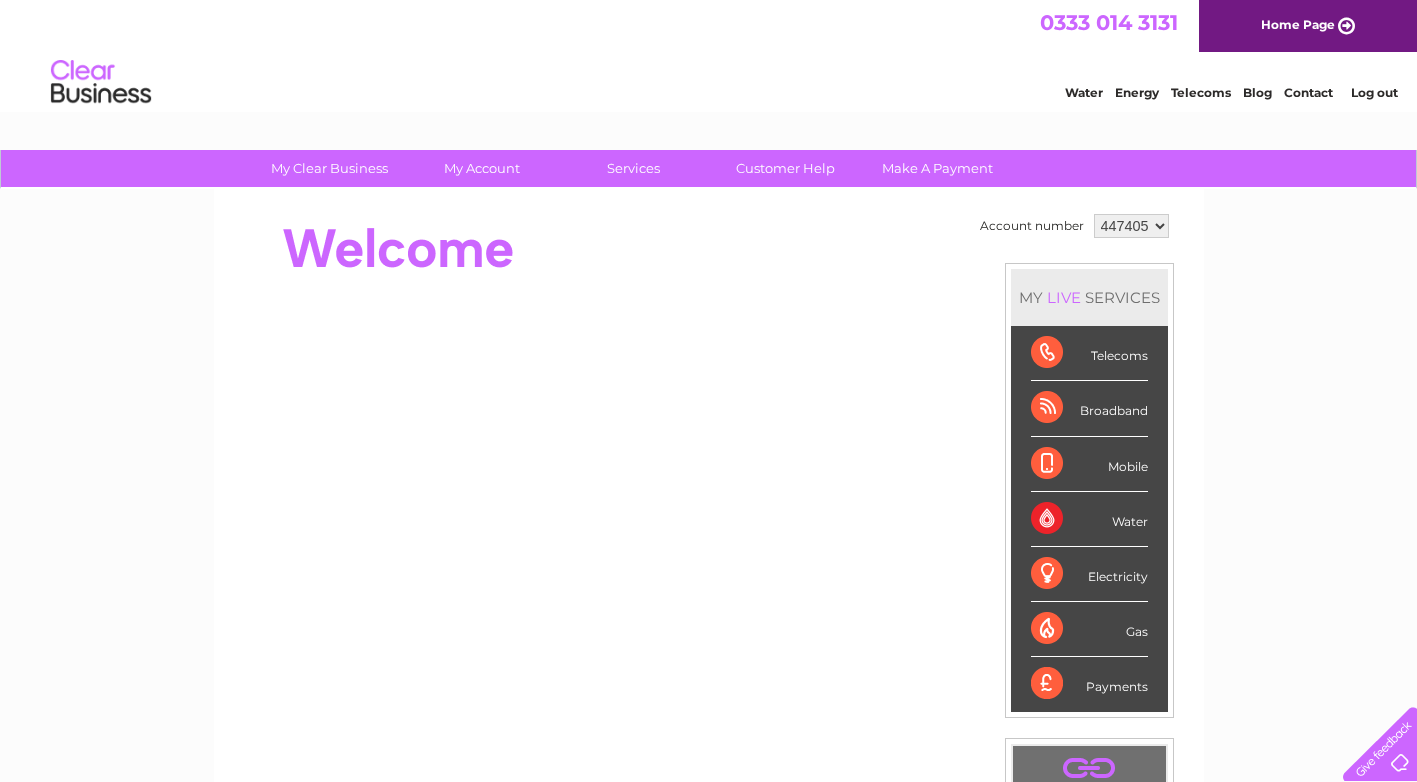 scroll, scrollTop: 0, scrollLeft: 0, axis: both 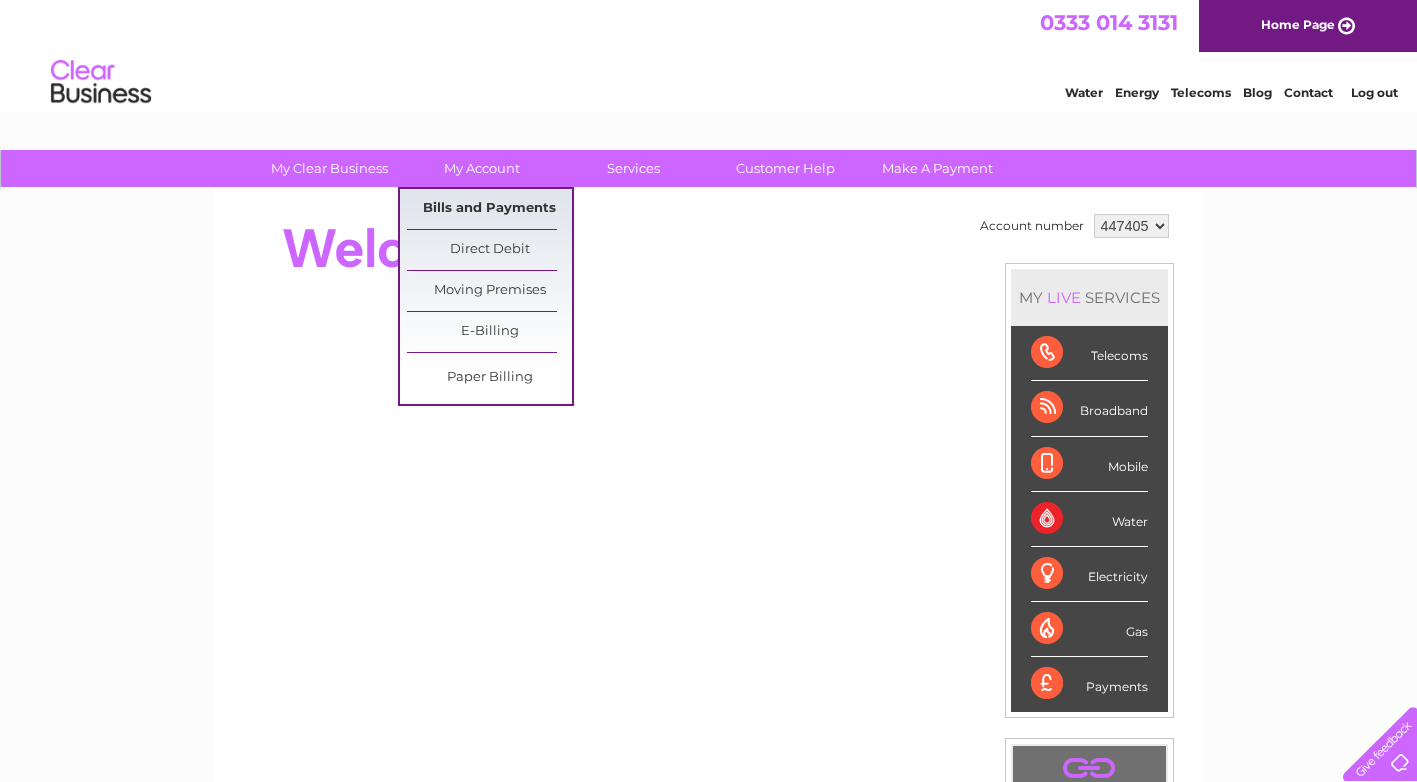 click on "Bills and Payments" at bounding box center [489, 209] 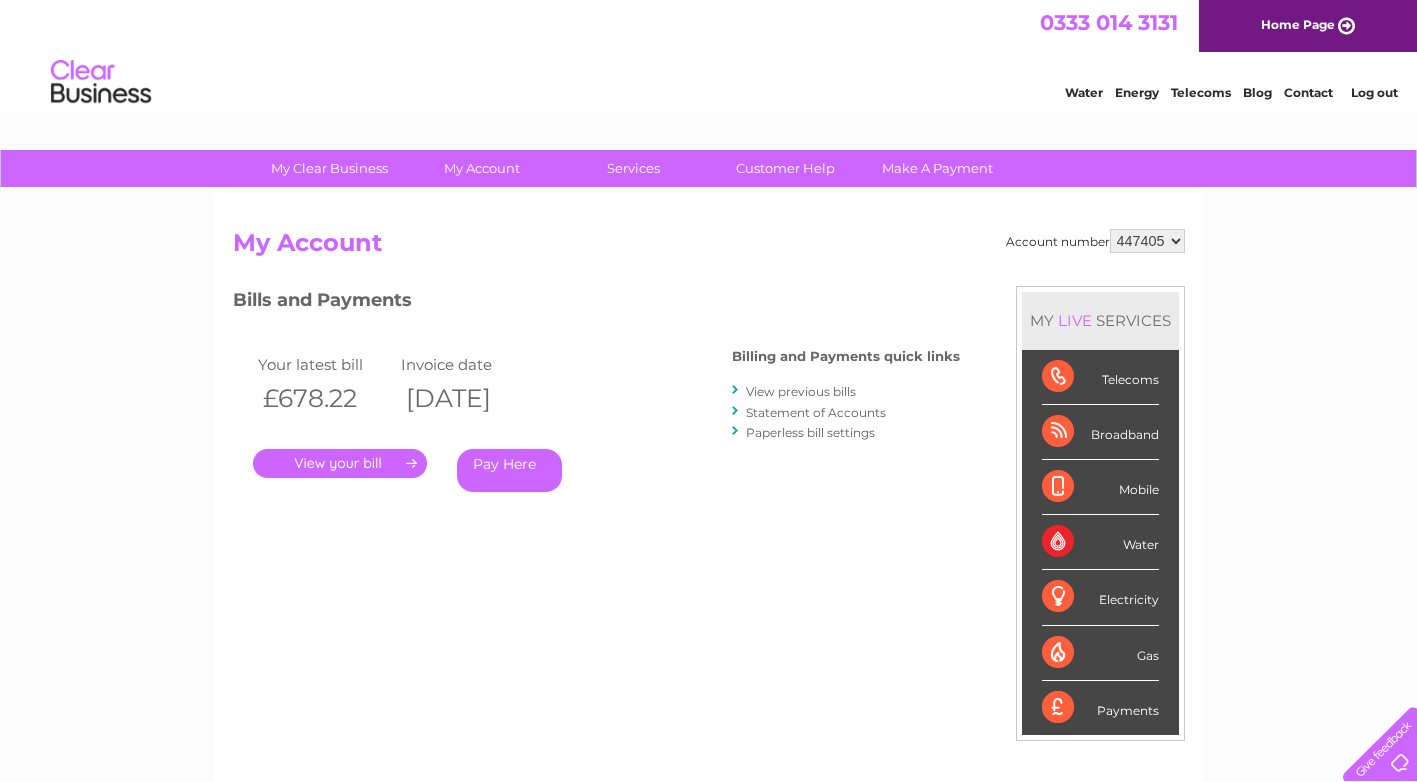scroll, scrollTop: 0, scrollLeft: 0, axis: both 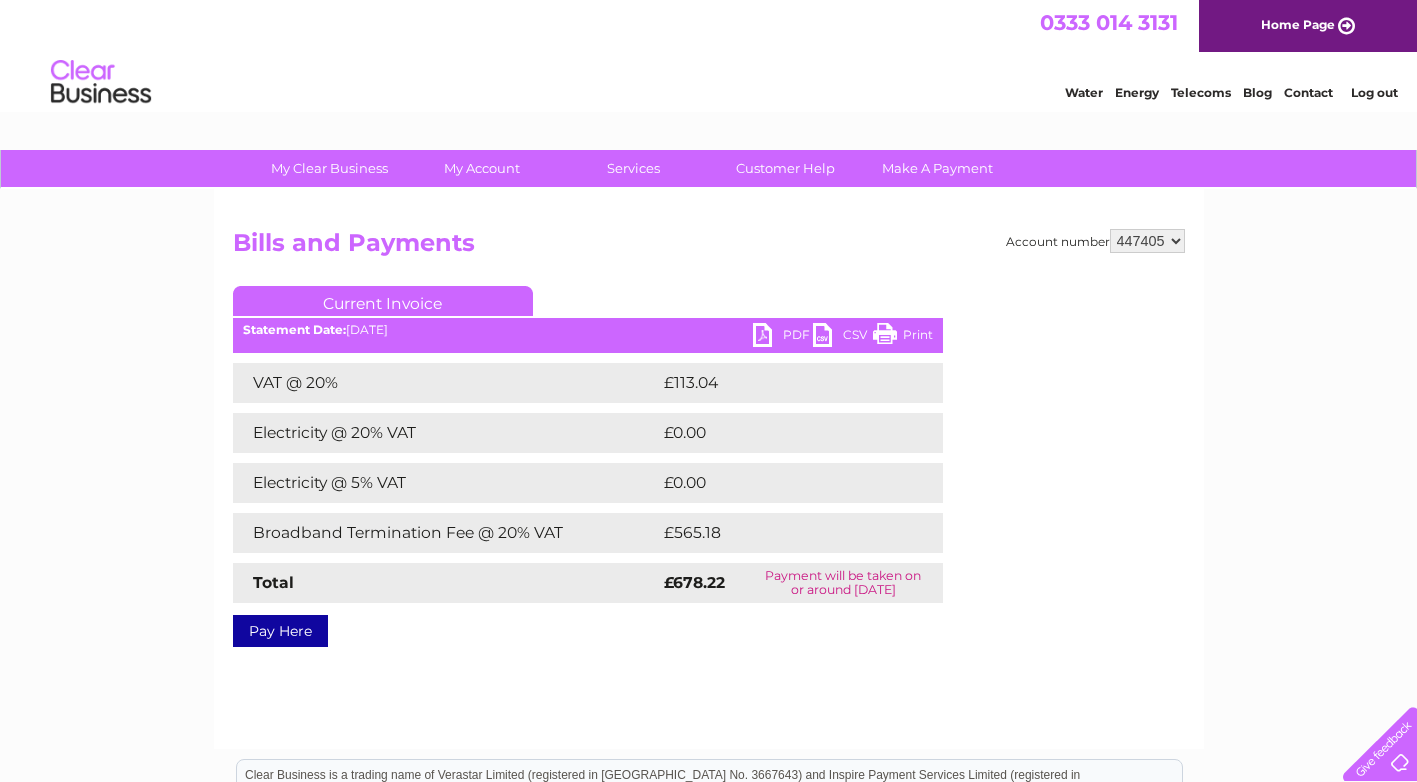 click on "Contact" at bounding box center (1308, 92) 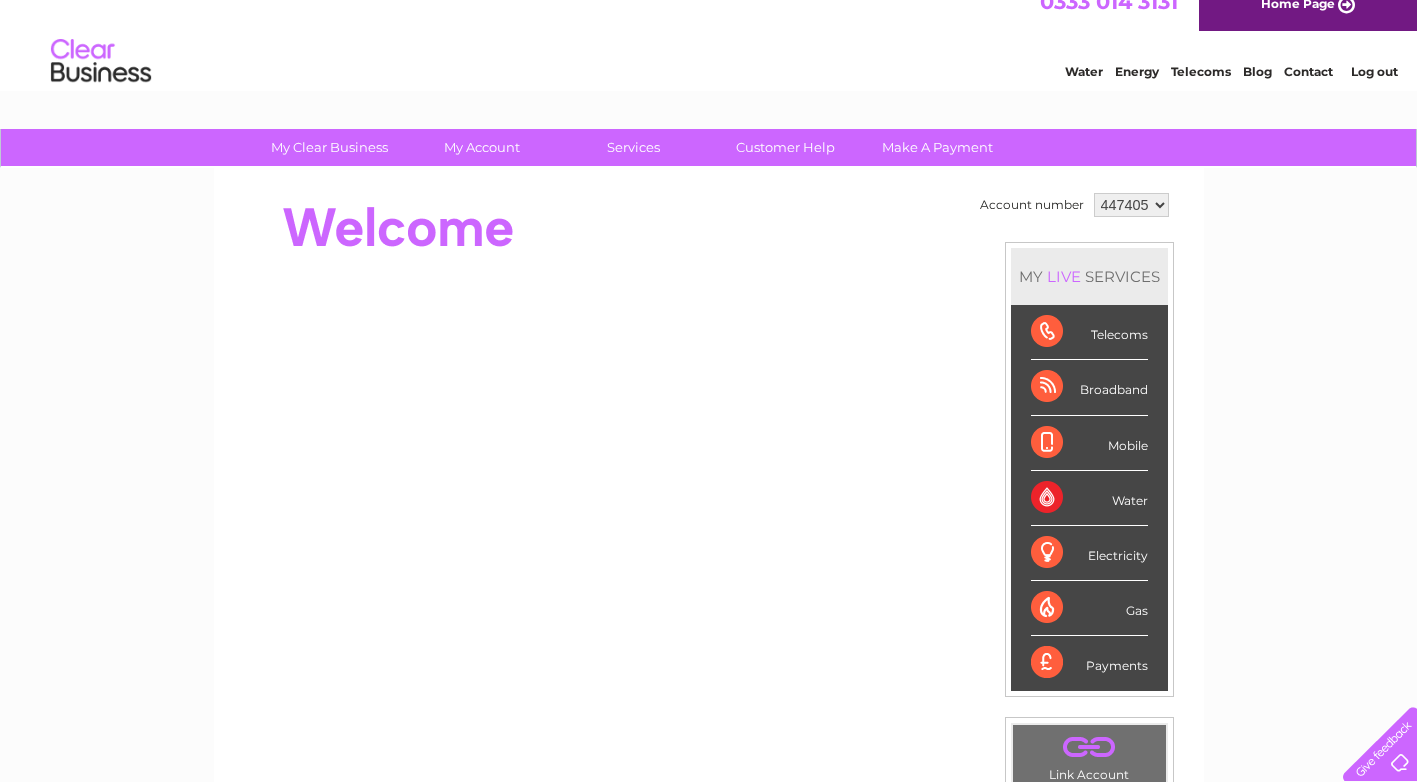 scroll, scrollTop: 0, scrollLeft: 0, axis: both 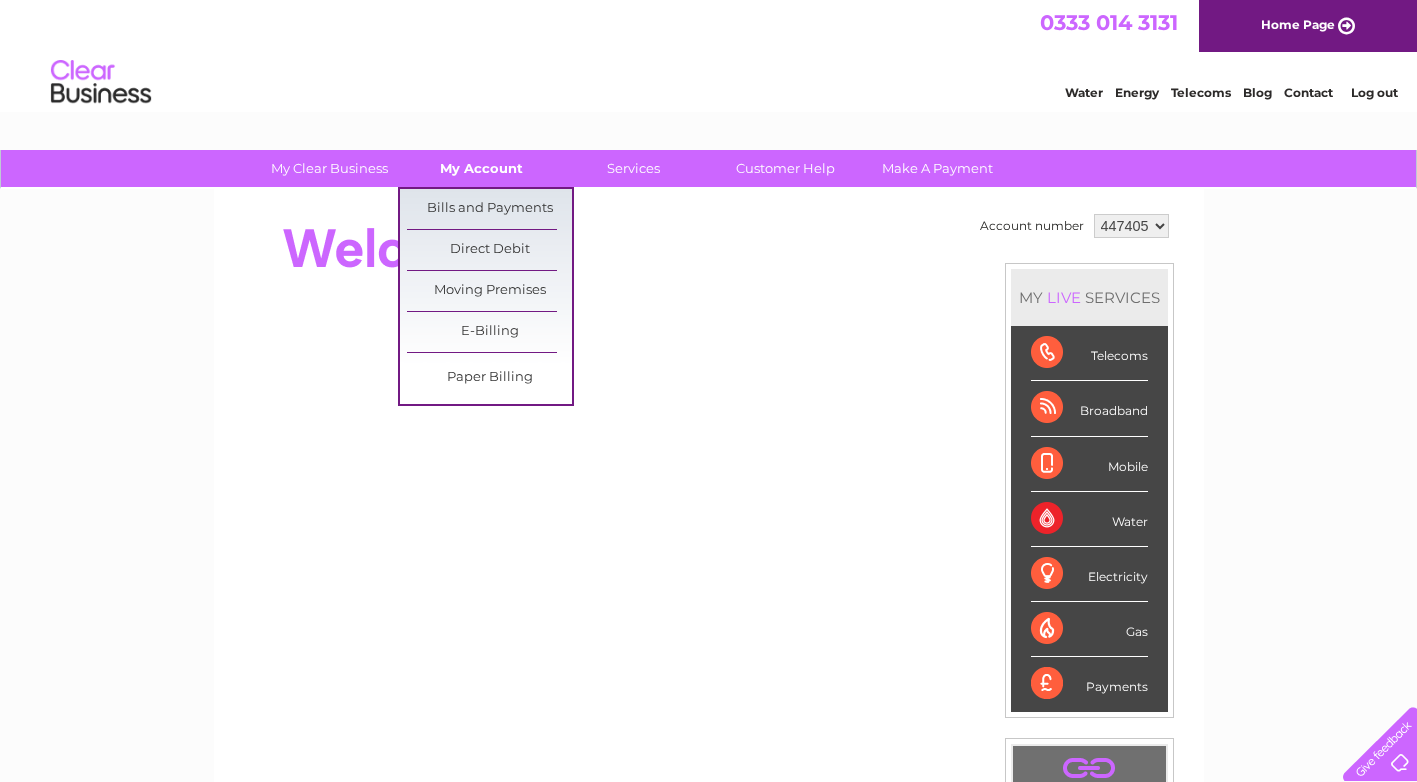 click on "My Account" at bounding box center (481, 168) 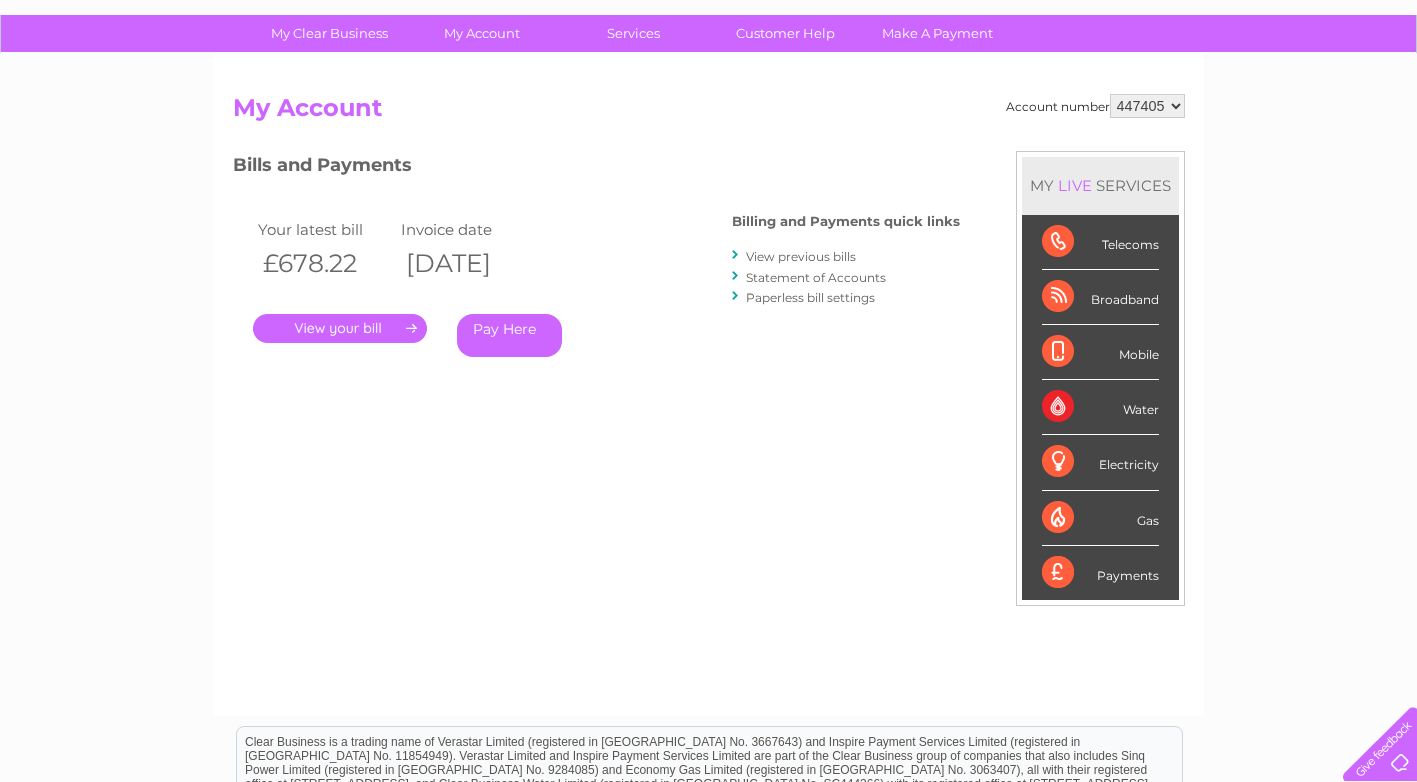 scroll, scrollTop: 100, scrollLeft: 0, axis: vertical 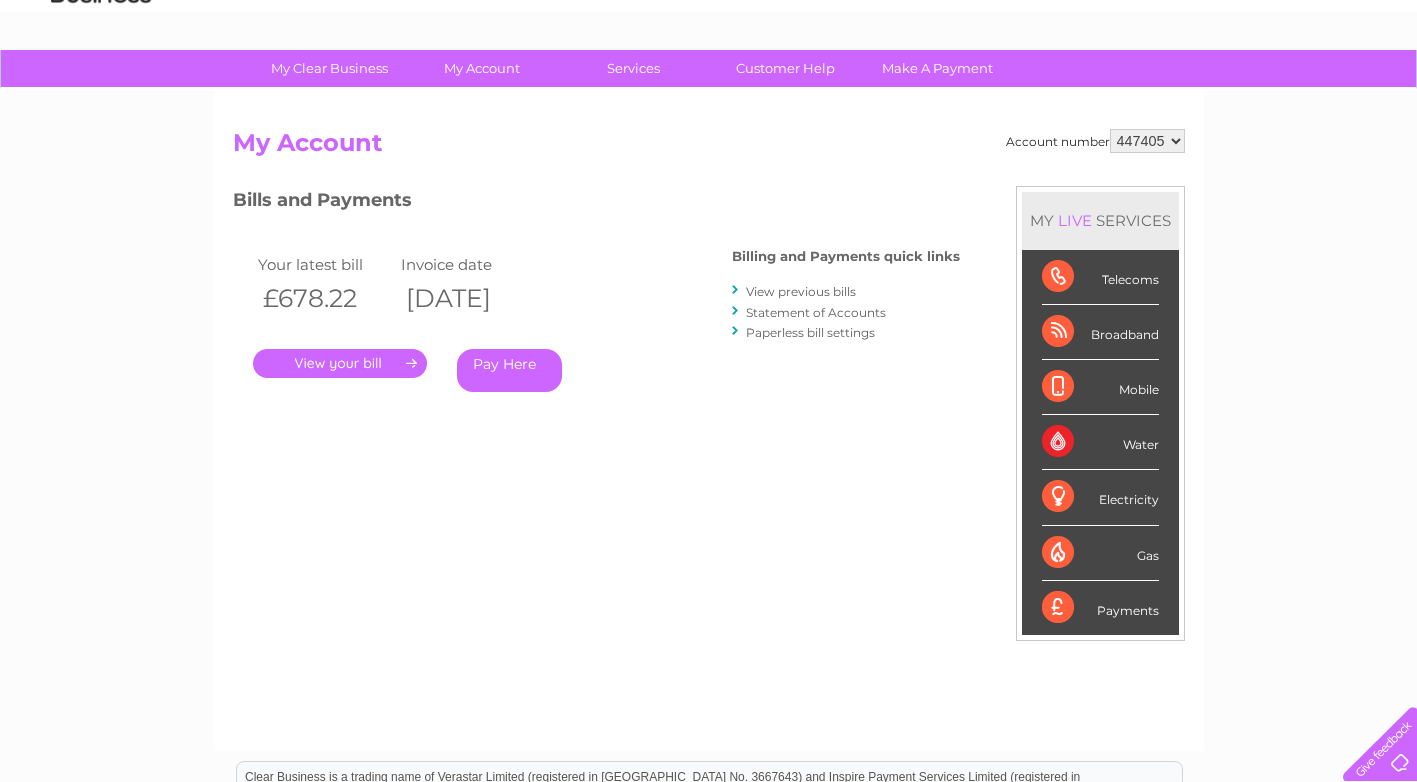 click on "." at bounding box center [340, 363] 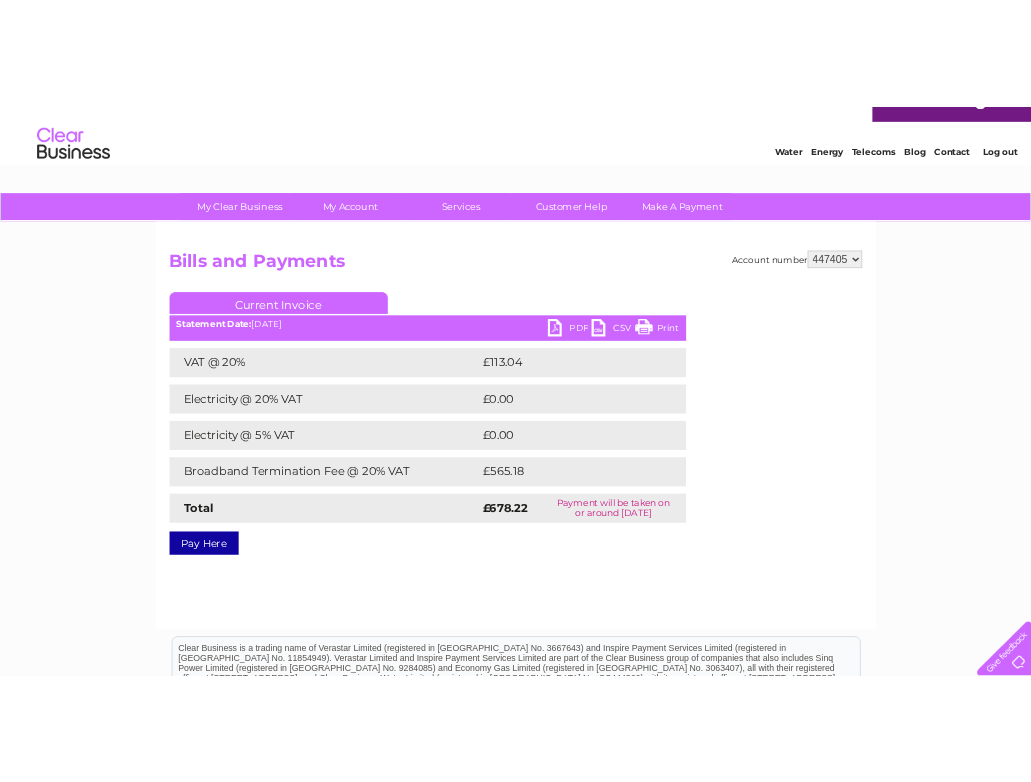 scroll, scrollTop: 24, scrollLeft: 0, axis: vertical 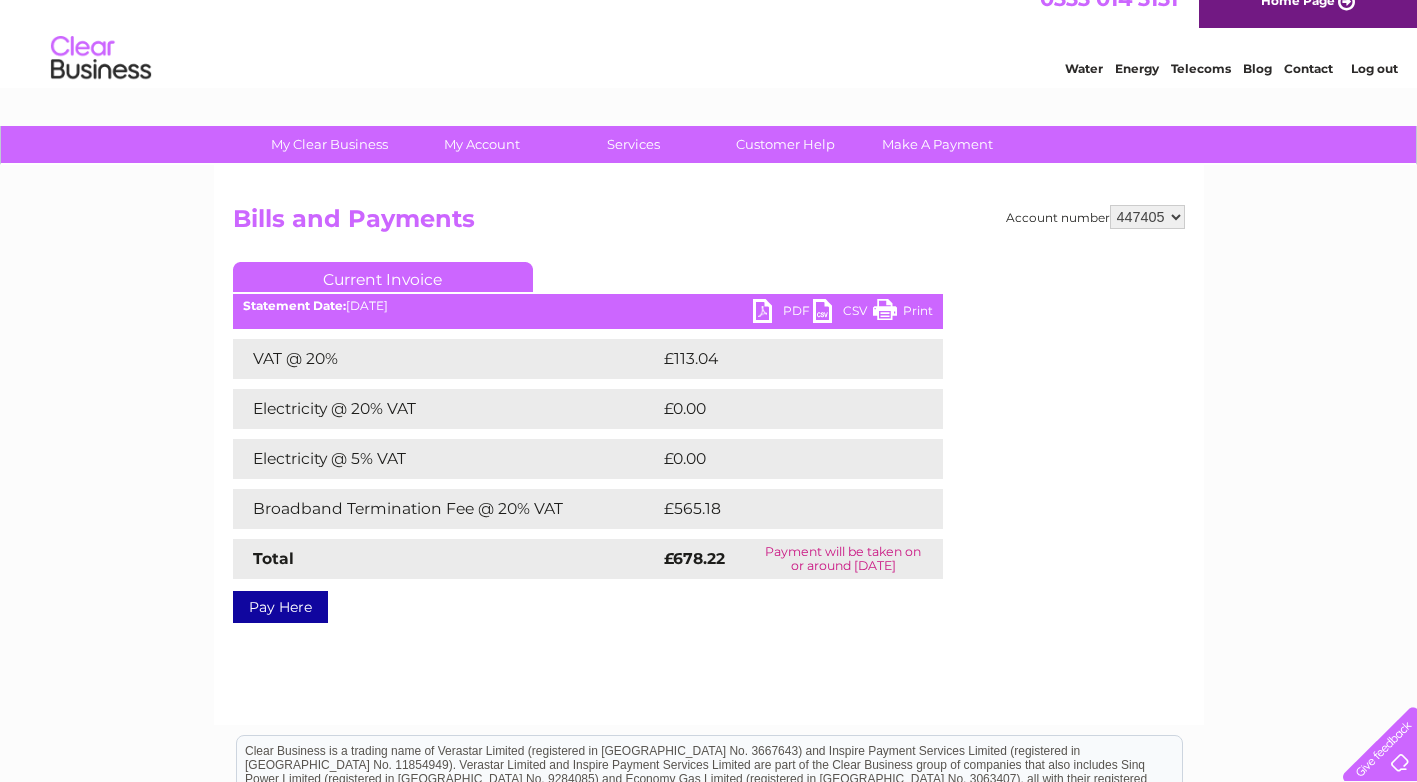 click on "PDF" at bounding box center [783, 313] 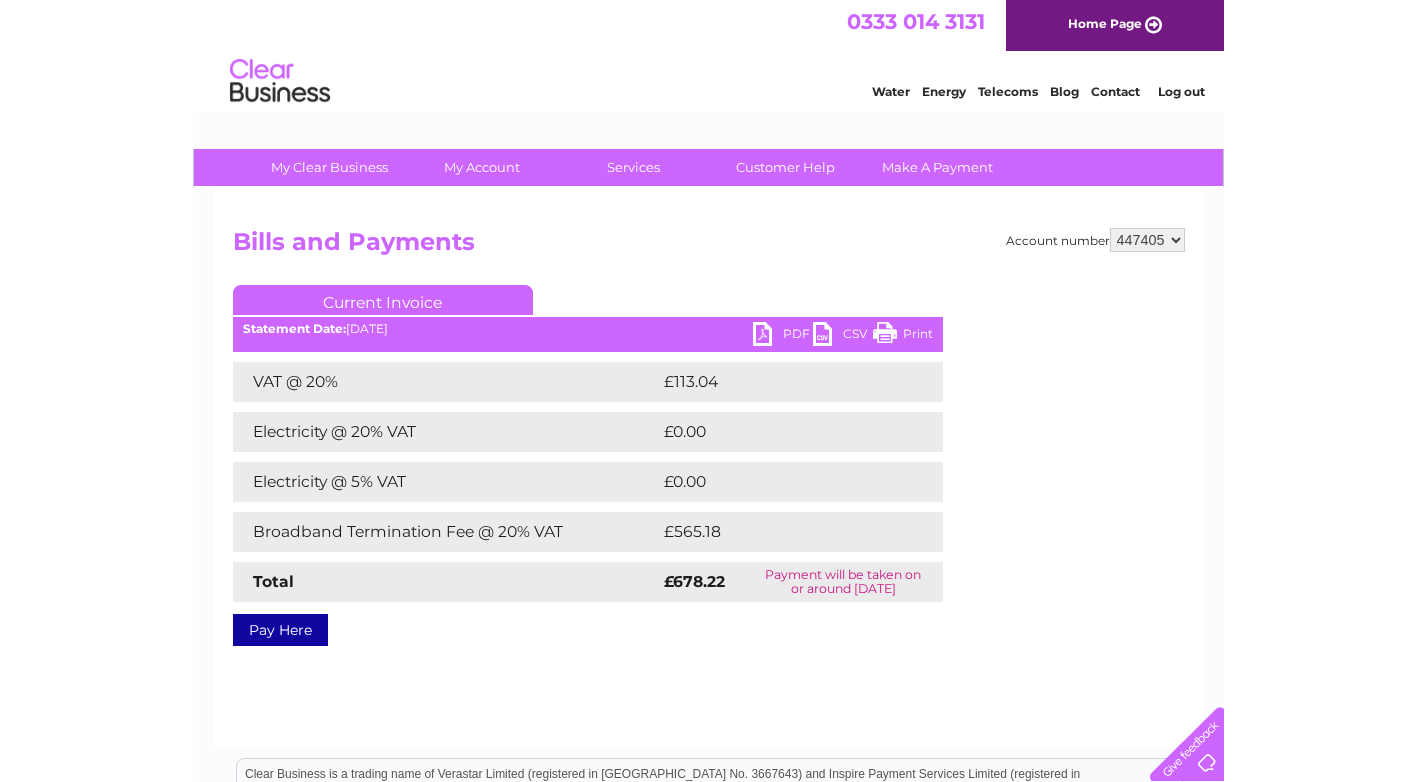 scroll, scrollTop: 0, scrollLeft: 0, axis: both 